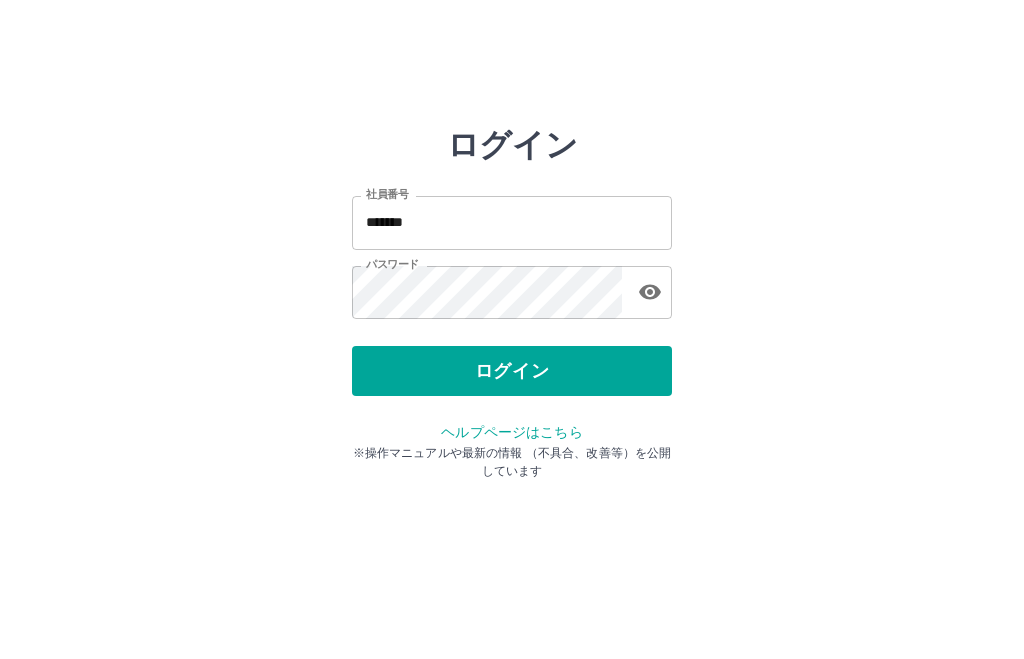 scroll, scrollTop: 0, scrollLeft: 0, axis: both 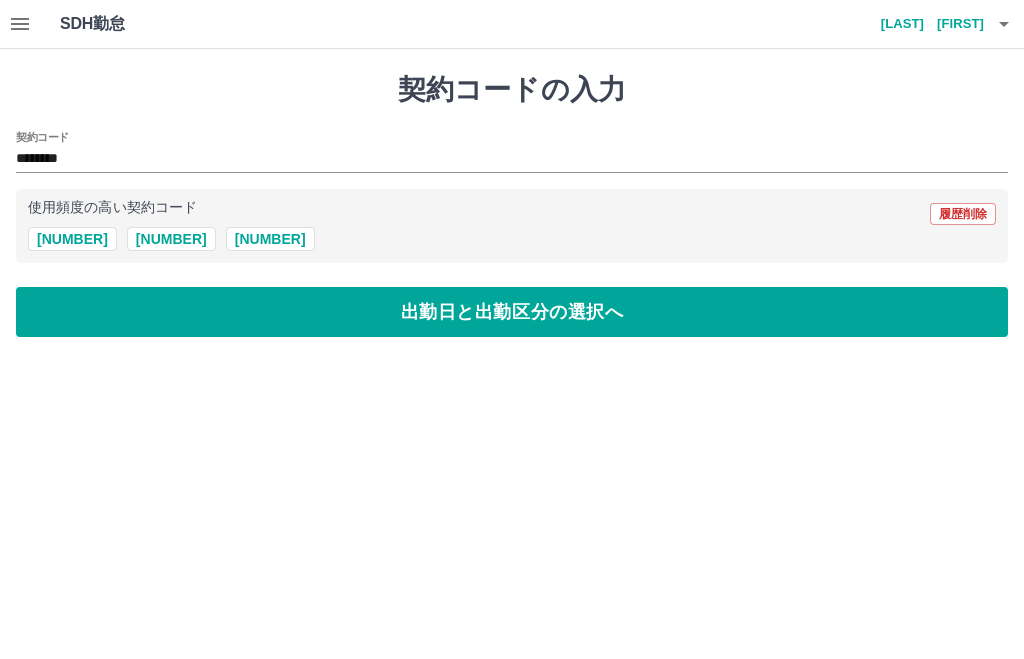 click on "出勤日と出勤区分の選択へ" at bounding box center [512, 312] 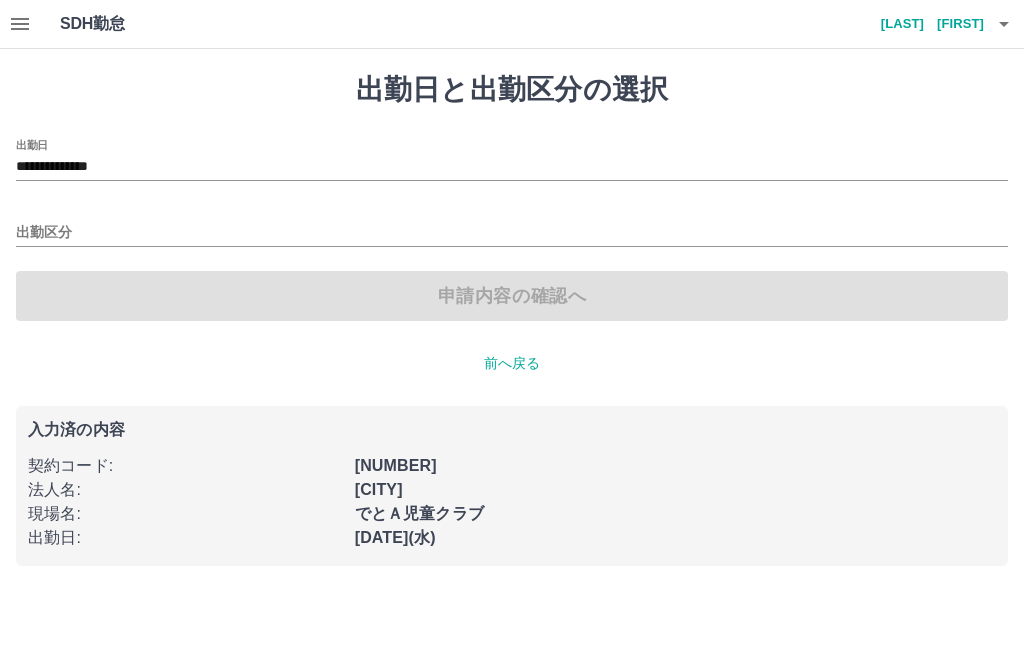 click on "**********" at bounding box center [512, 167] 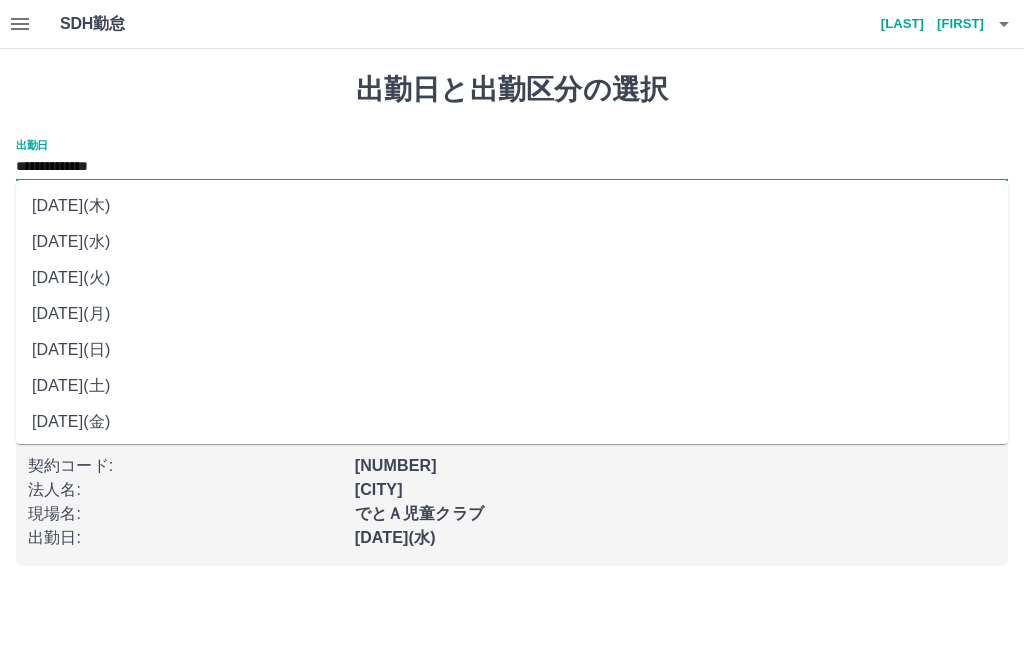 click on "[DATE](火)" at bounding box center [512, 278] 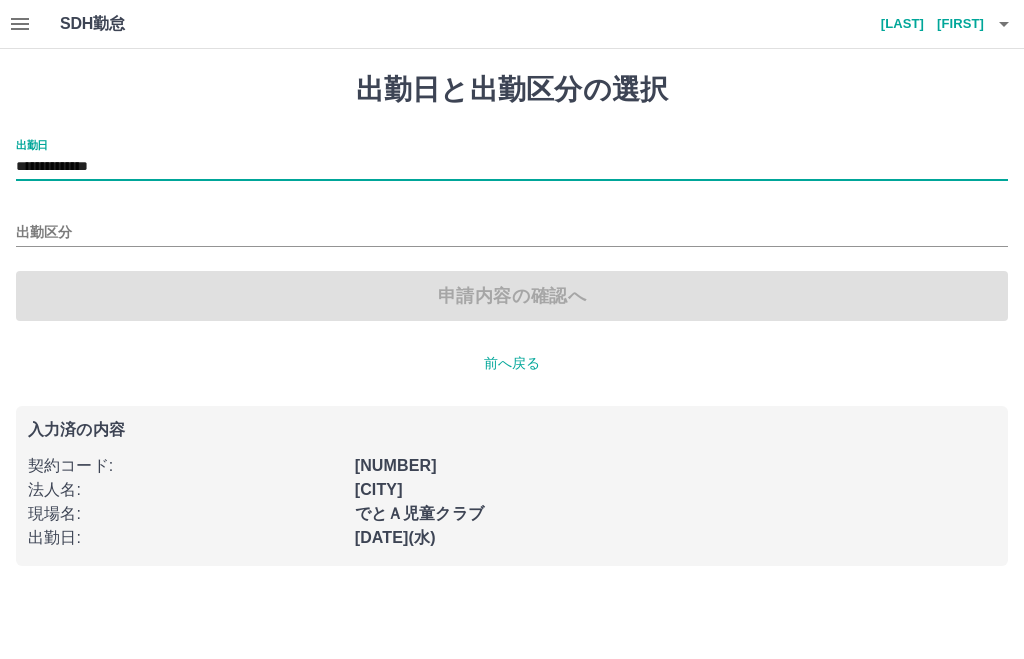 click on "出勤区分" at bounding box center [512, 233] 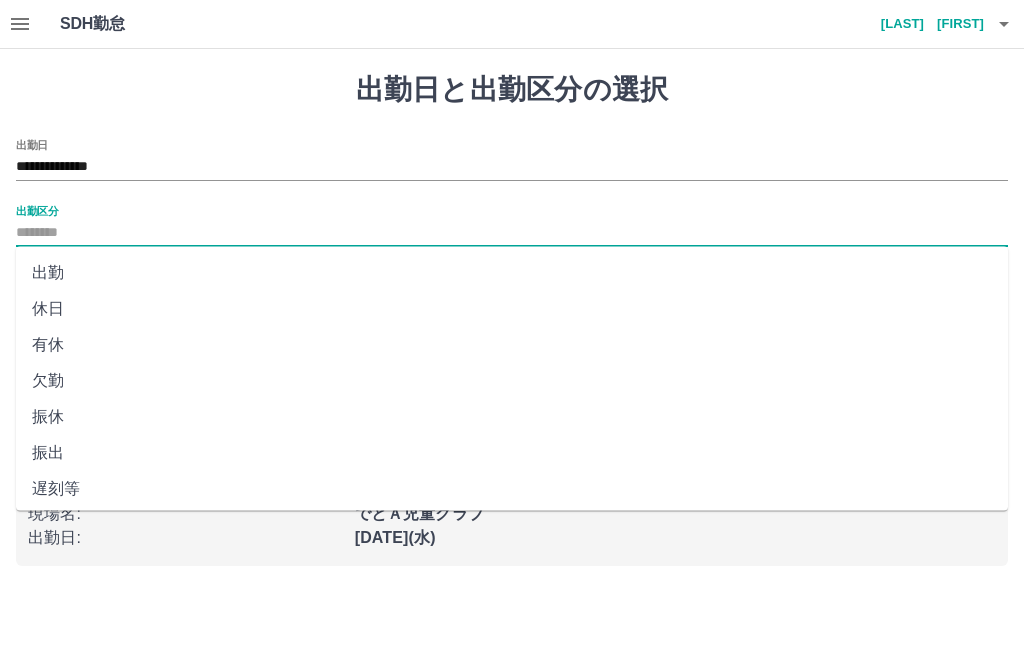 click on "出勤" at bounding box center [512, 273] 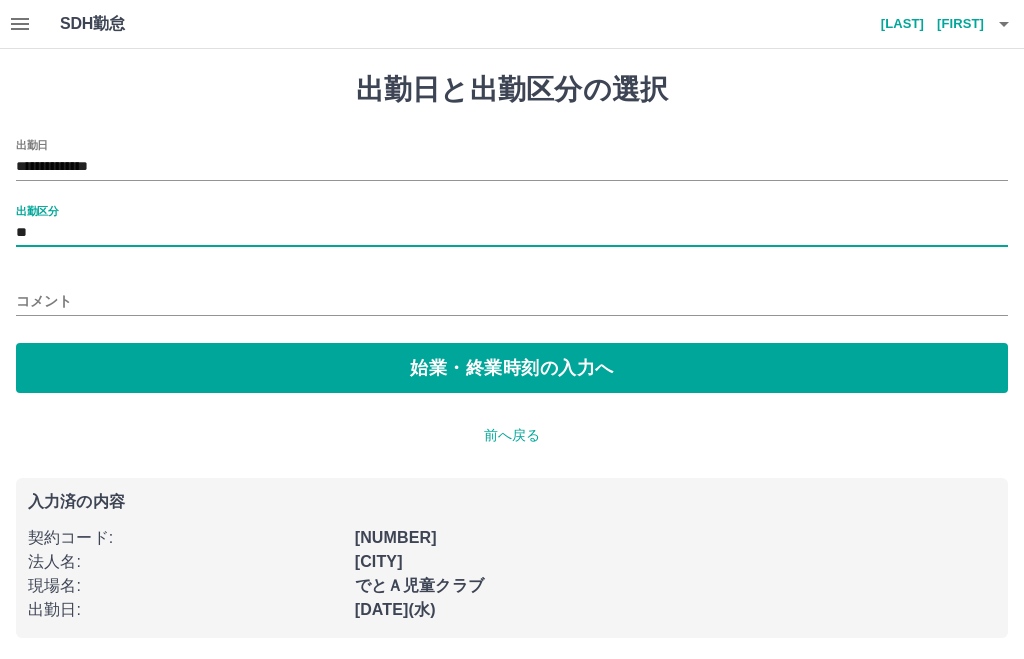 click on "始業・終業時刻の入力へ" at bounding box center (512, 368) 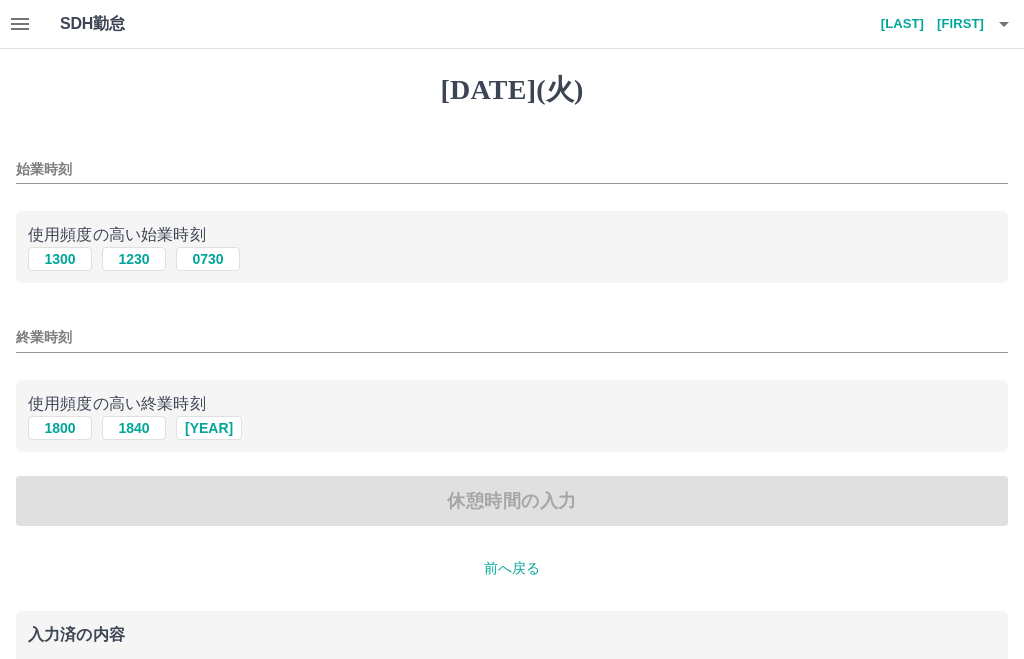 click on "1300" at bounding box center [60, 259] 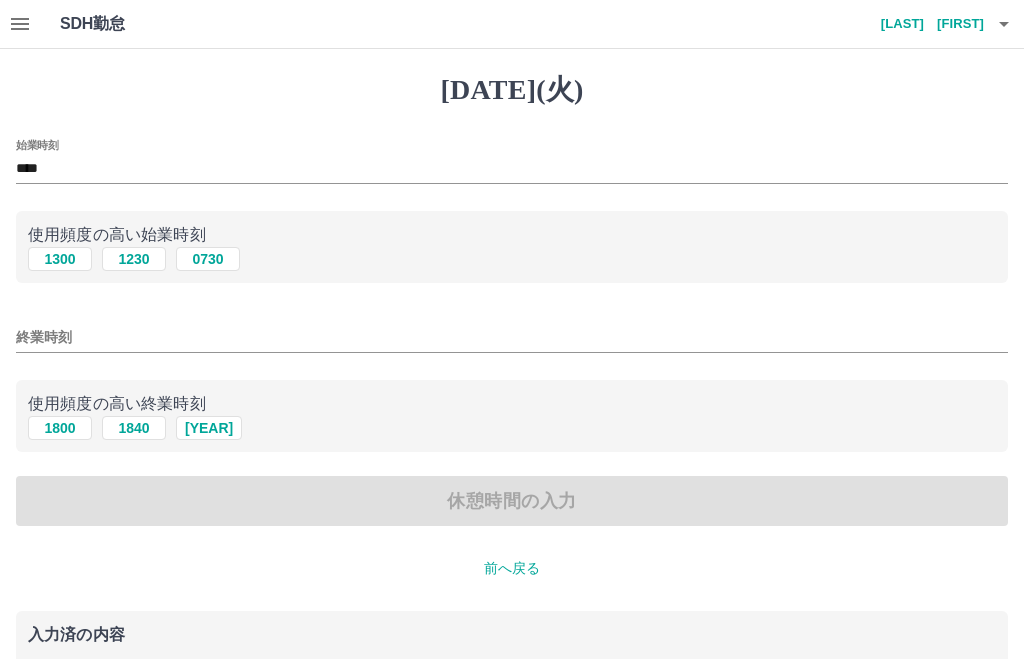 click on "終業時刻" at bounding box center [512, 337] 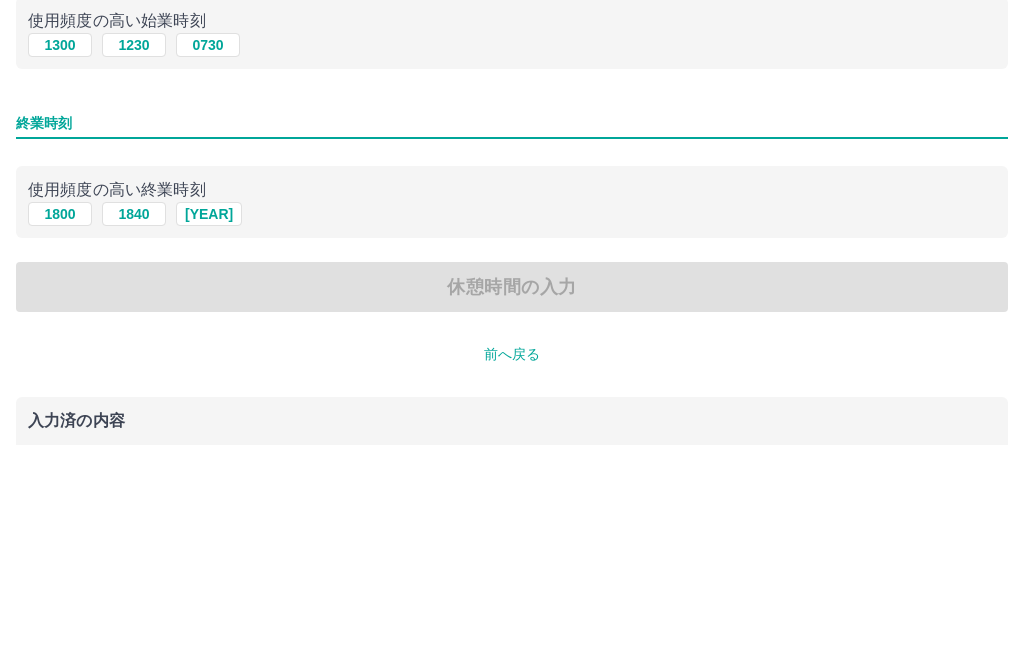click on "終業時刻" at bounding box center (512, 337) 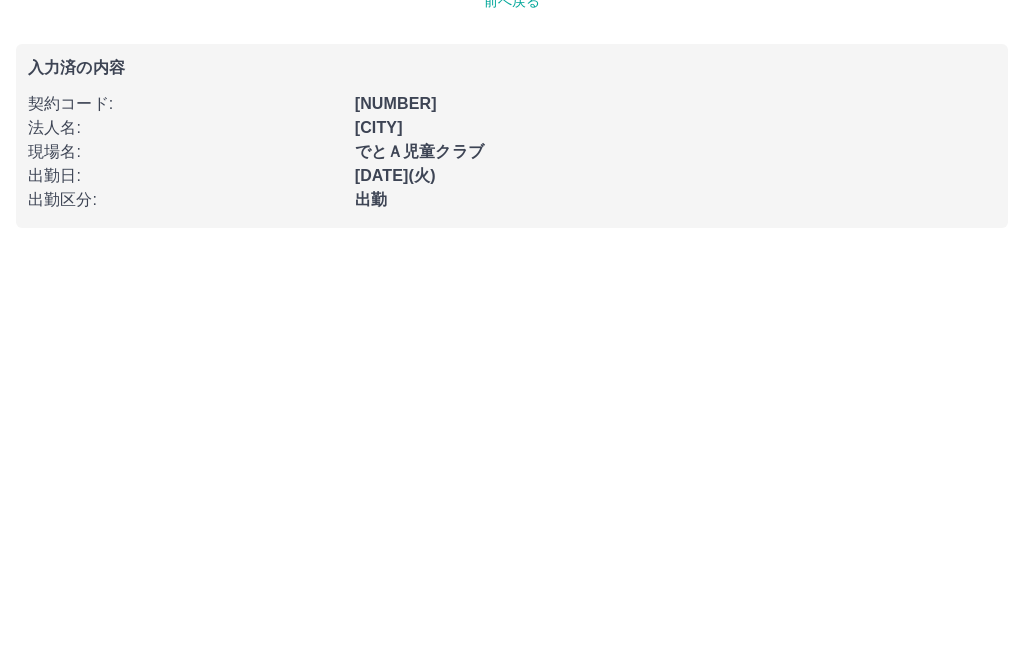 scroll, scrollTop: 162, scrollLeft: 0, axis: vertical 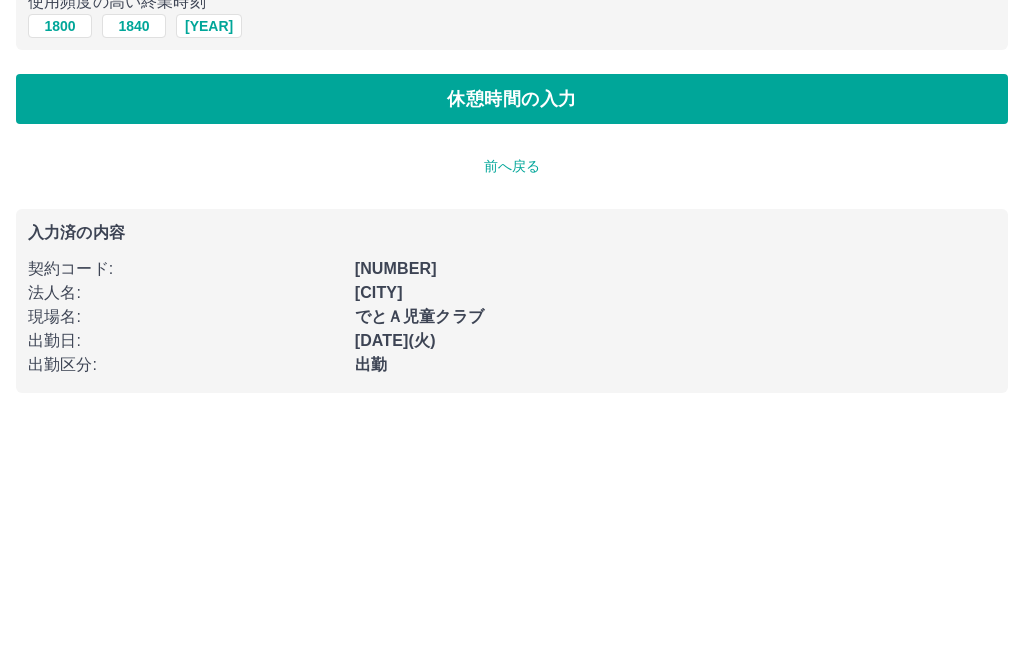 type on "****" 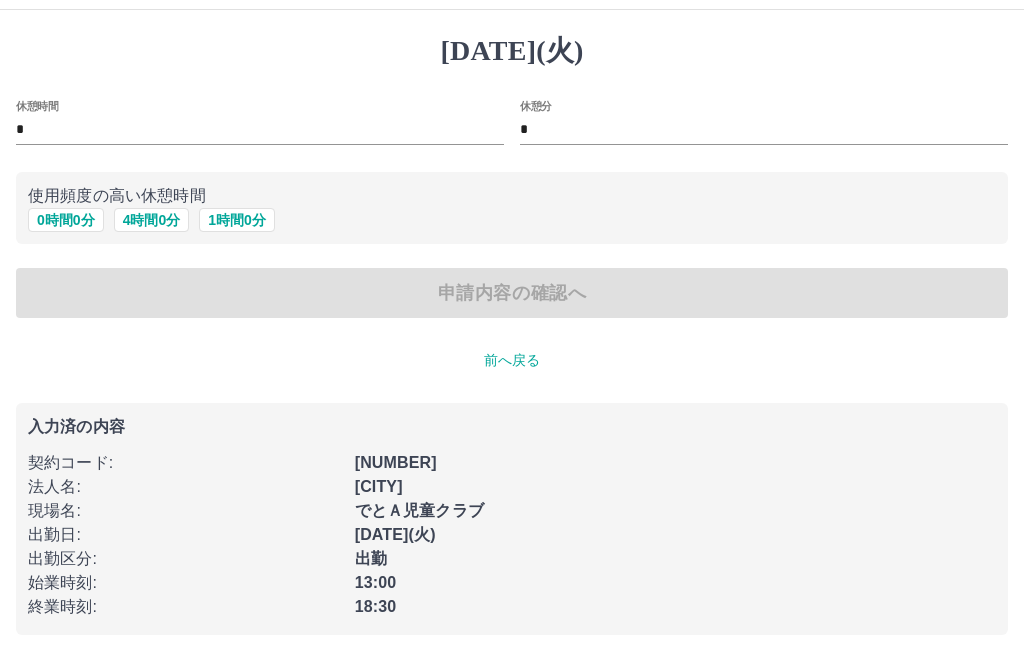 scroll, scrollTop: 0, scrollLeft: 0, axis: both 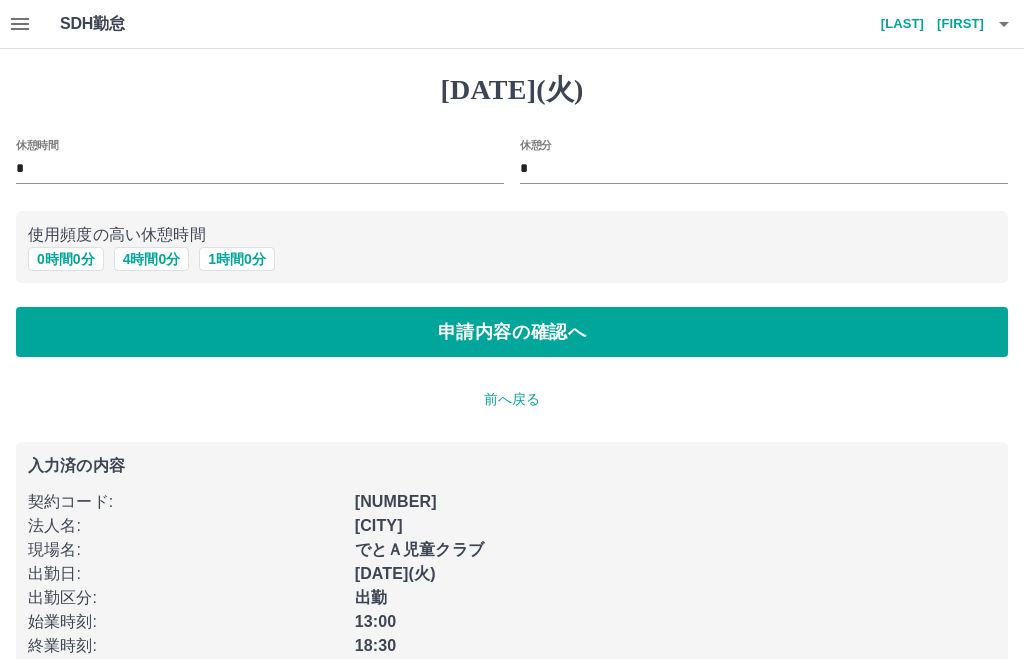 click on "申請内容の確認へ" at bounding box center [512, 332] 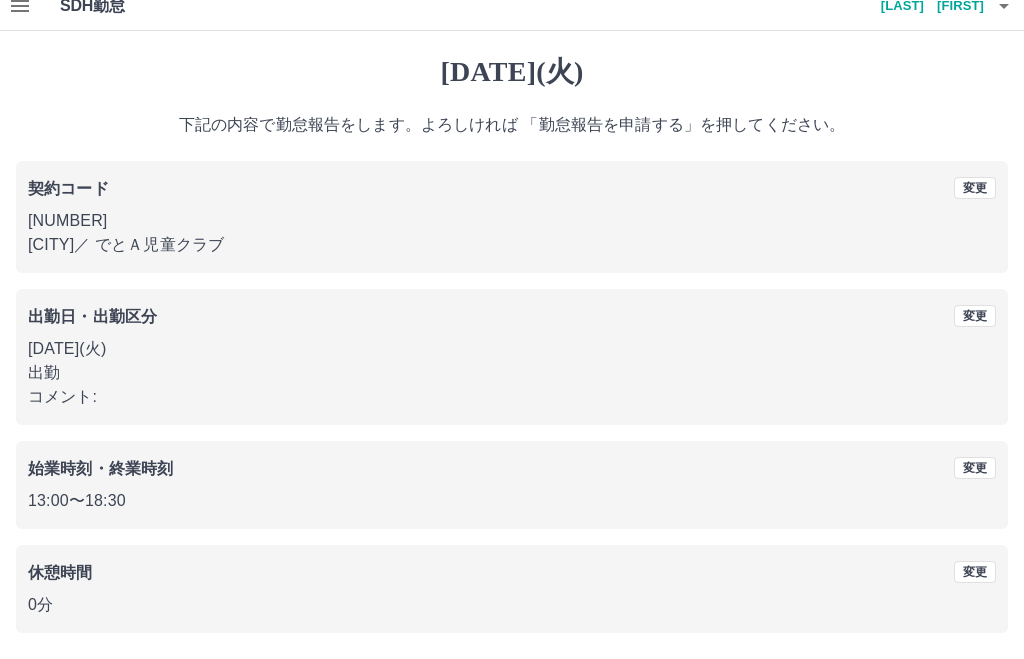 scroll, scrollTop: 22, scrollLeft: 0, axis: vertical 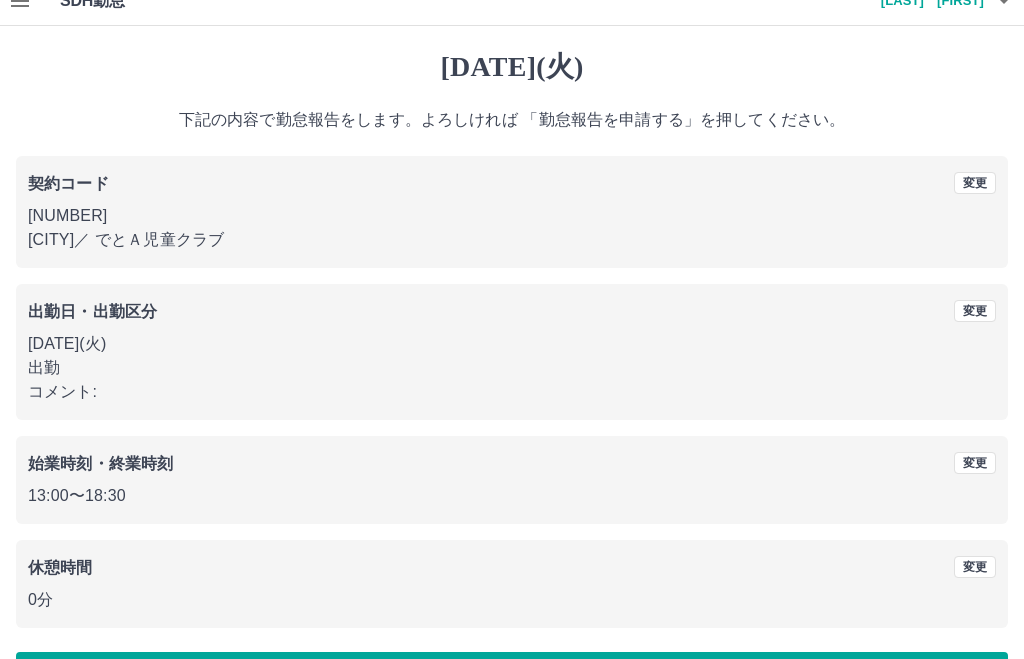 click on "勤怠報告を申請する" at bounding box center [512, 678] 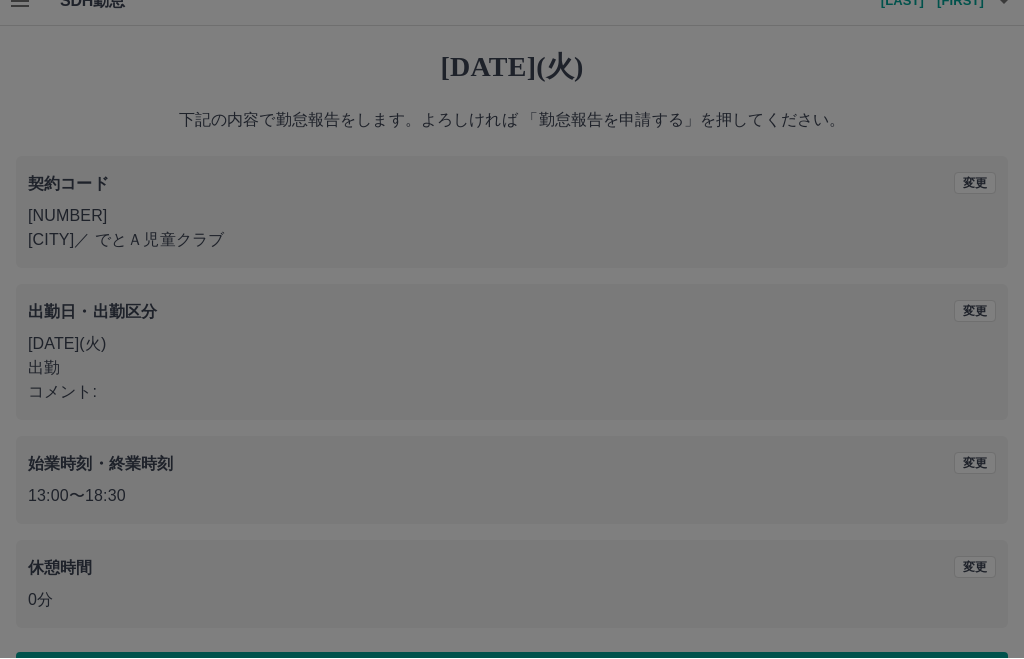 scroll, scrollTop: 0, scrollLeft: 0, axis: both 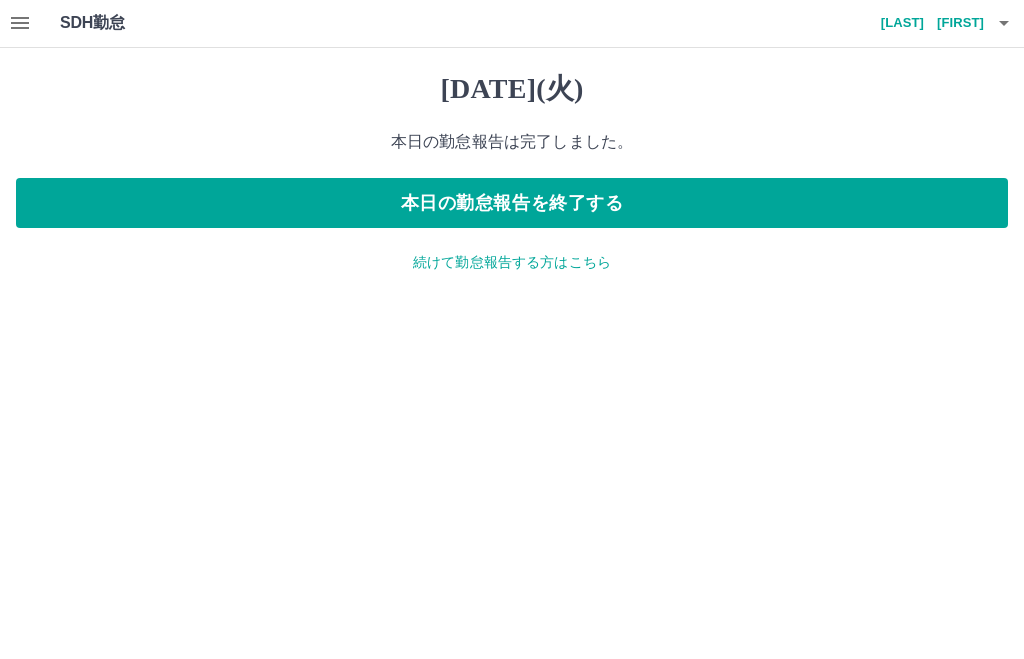click on "[DATE](火) 本日の勤怠報告は完了しました。 本日の勤怠報告を終了する 続けて勤怠報告する方はこちら" at bounding box center (512, 173) 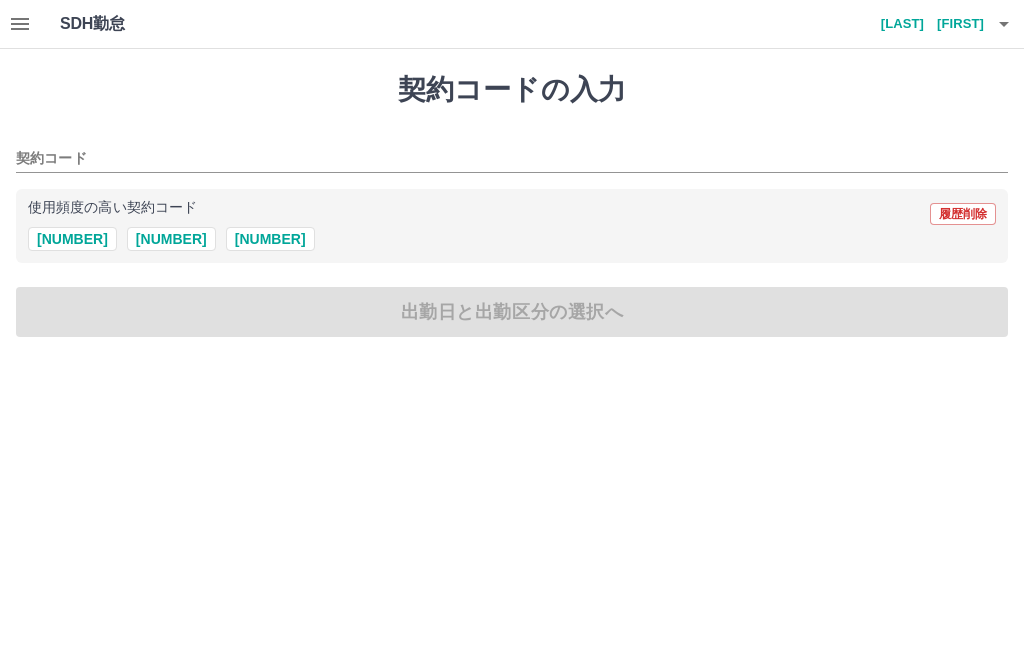 click on "[NUMBER]" at bounding box center [171, 239] 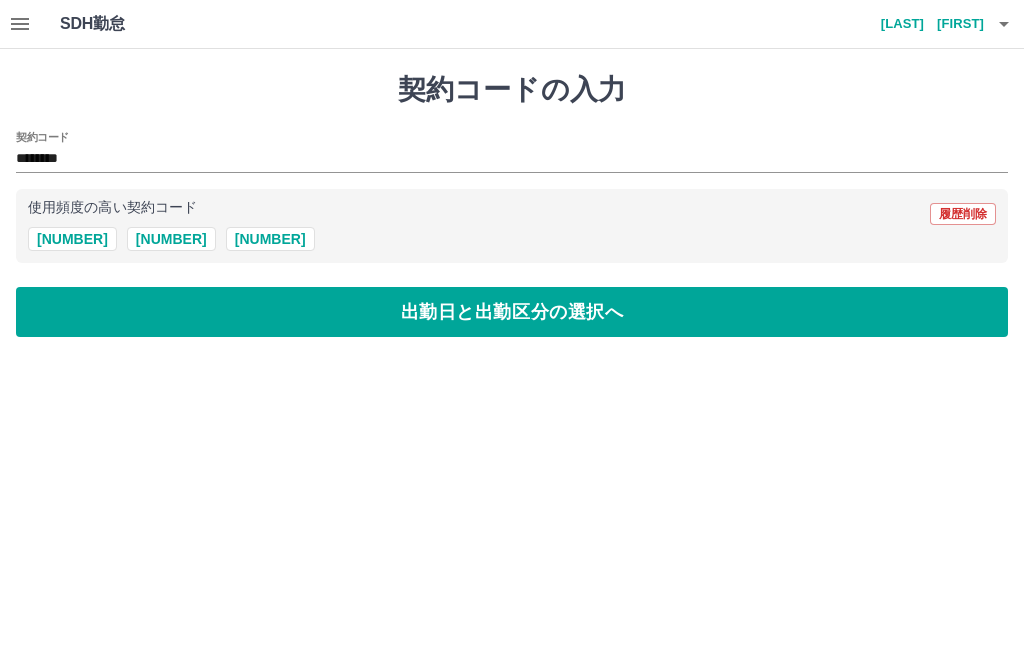 click on "出勤日と出勤区分の選択へ" at bounding box center [512, 312] 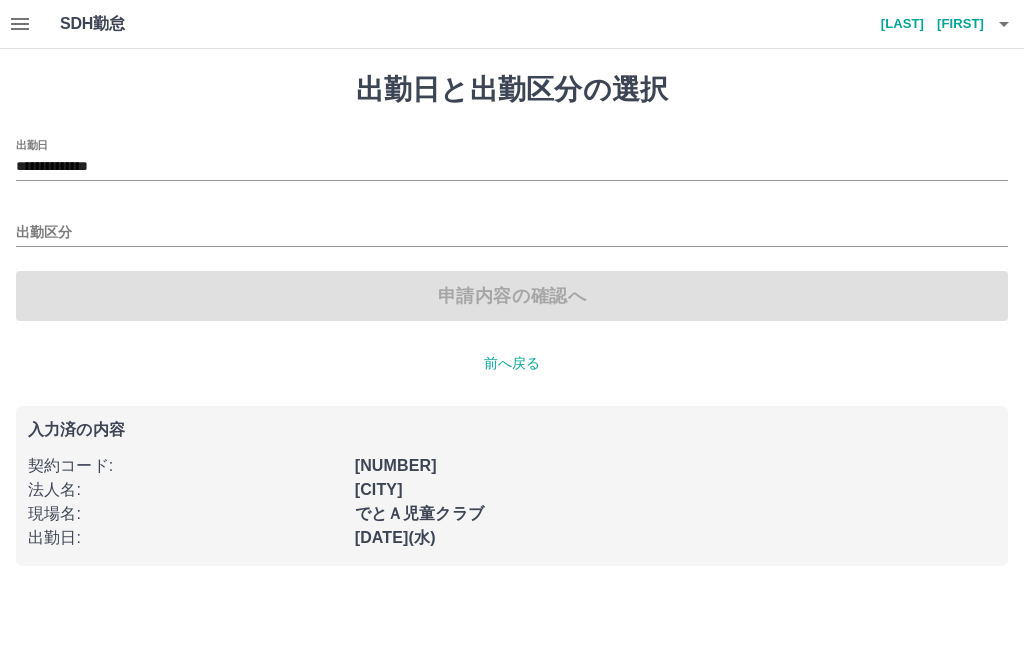 click on "出勤区分" at bounding box center (512, 233) 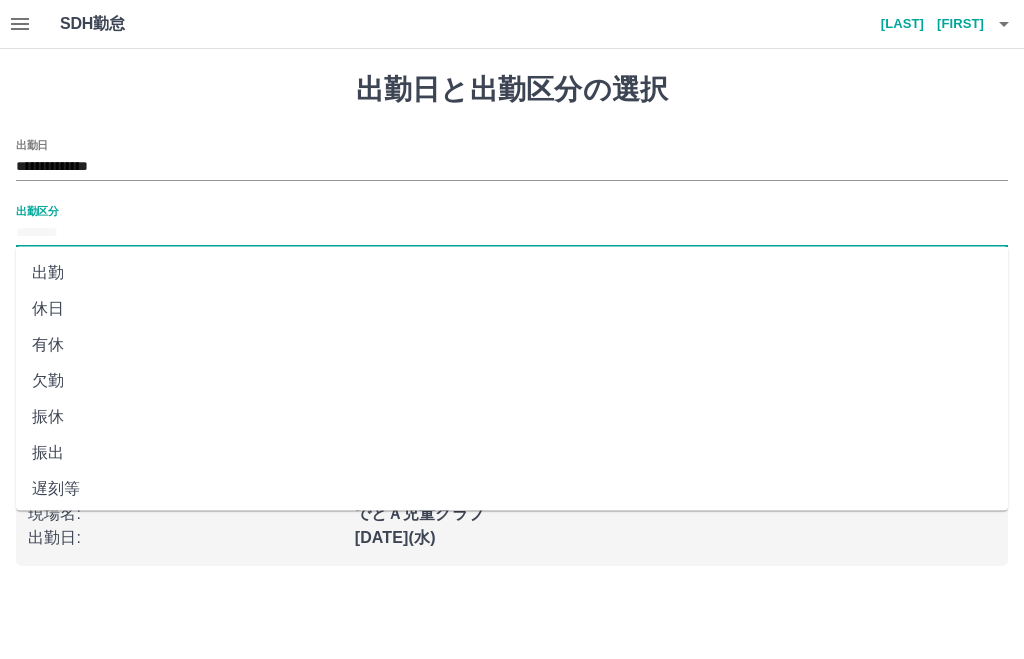 click on "出勤" at bounding box center [512, 273] 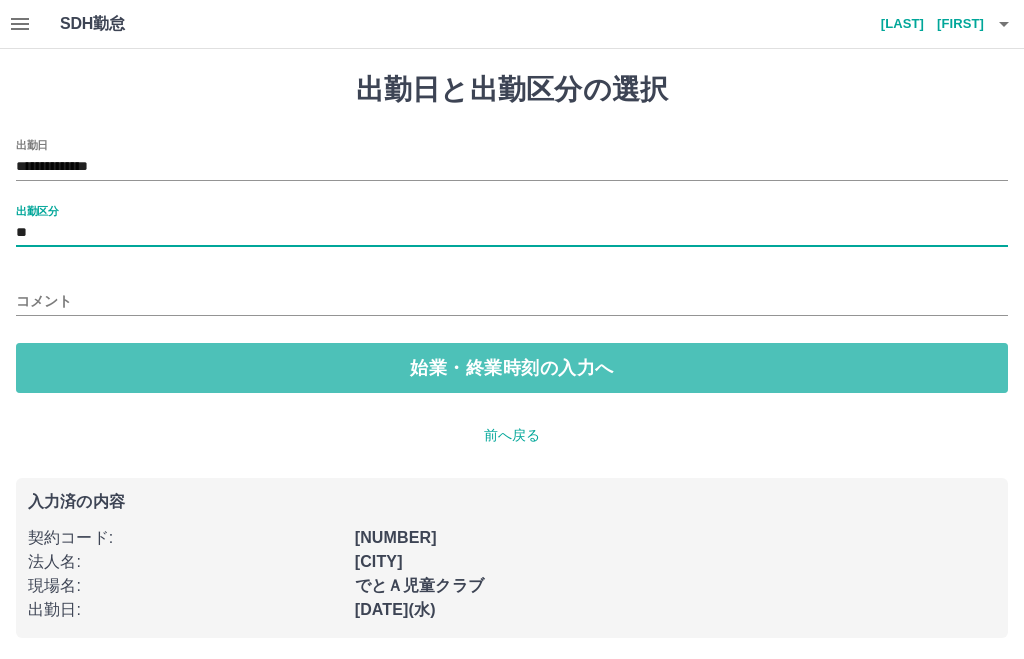 click on "始業・終業時刻の入力へ" at bounding box center [512, 368] 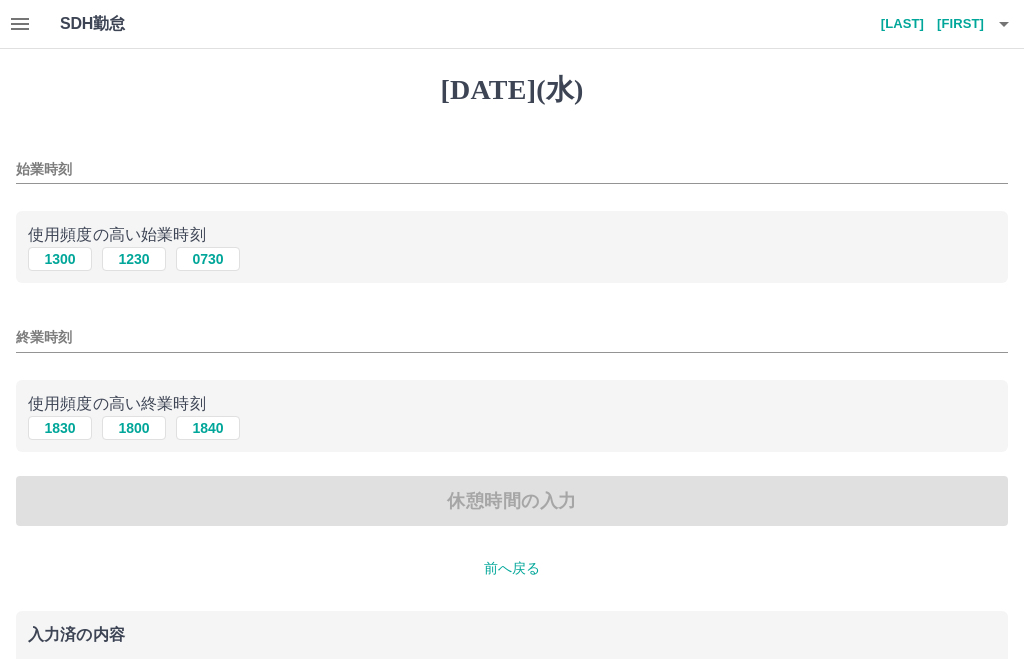 click on "始業時刻" at bounding box center (512, 169) 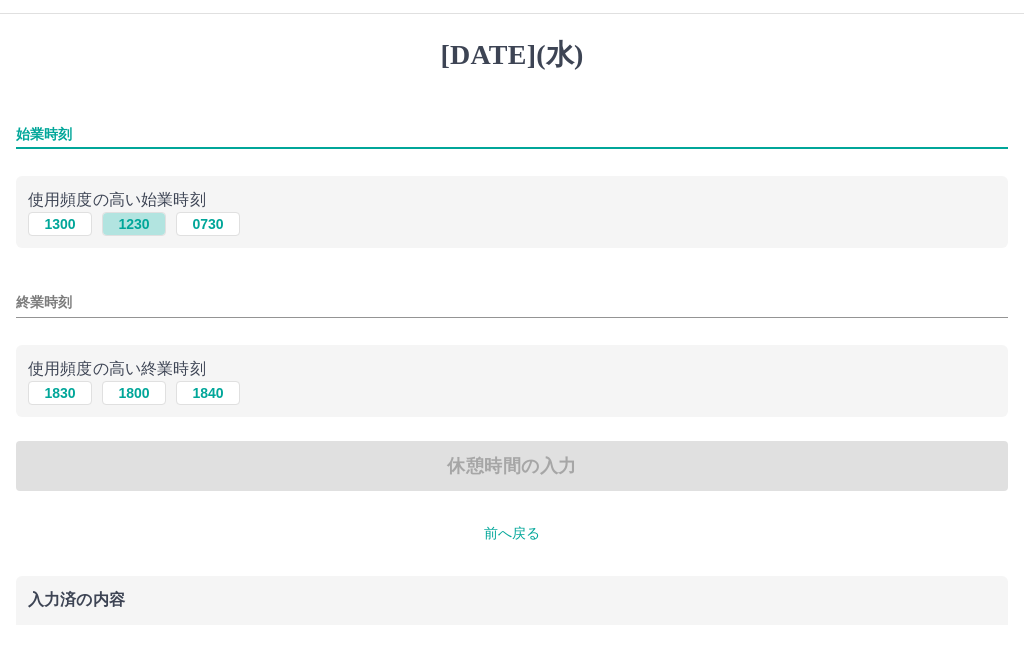 click on "1230" at bounding box center [134, 259] 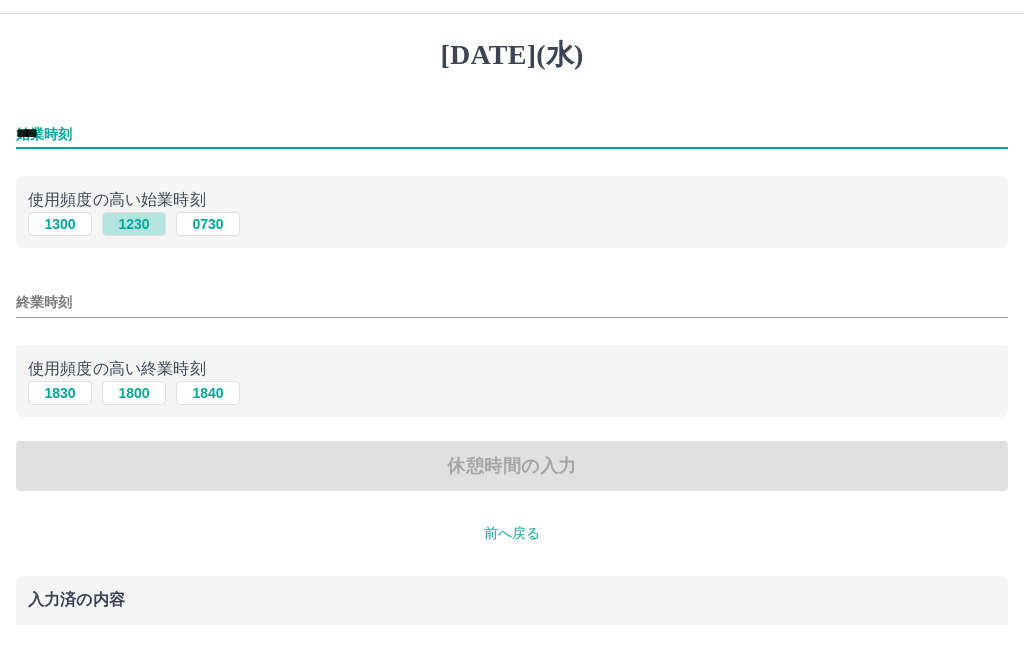 scroll, scrollTop: 35, scrollLeft: 0, axis: vertical 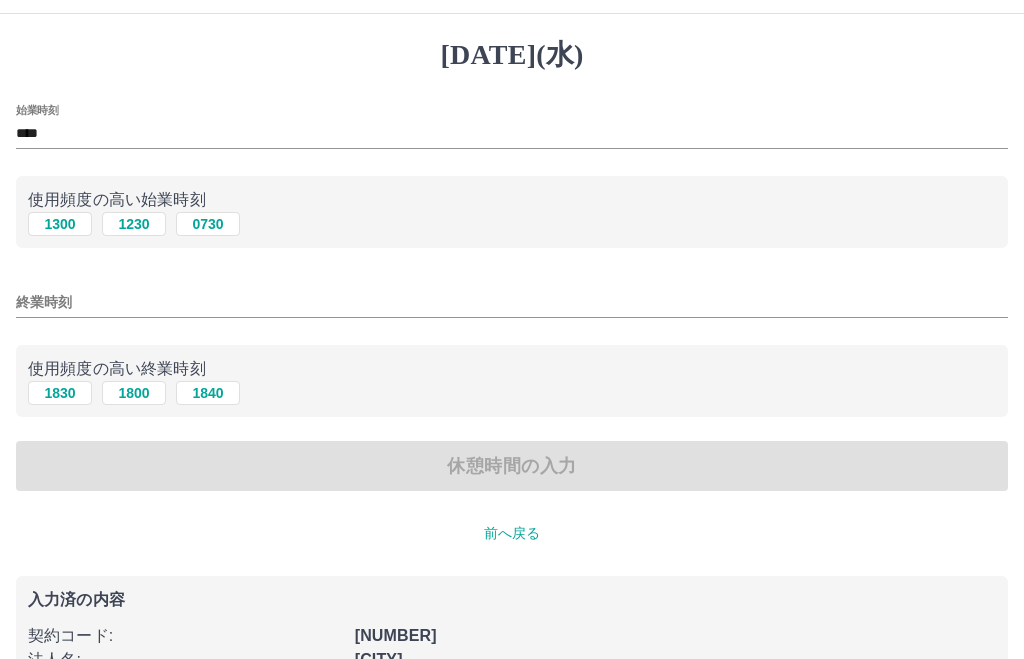 click on "終業時刻" at bounding box center [512, 302] 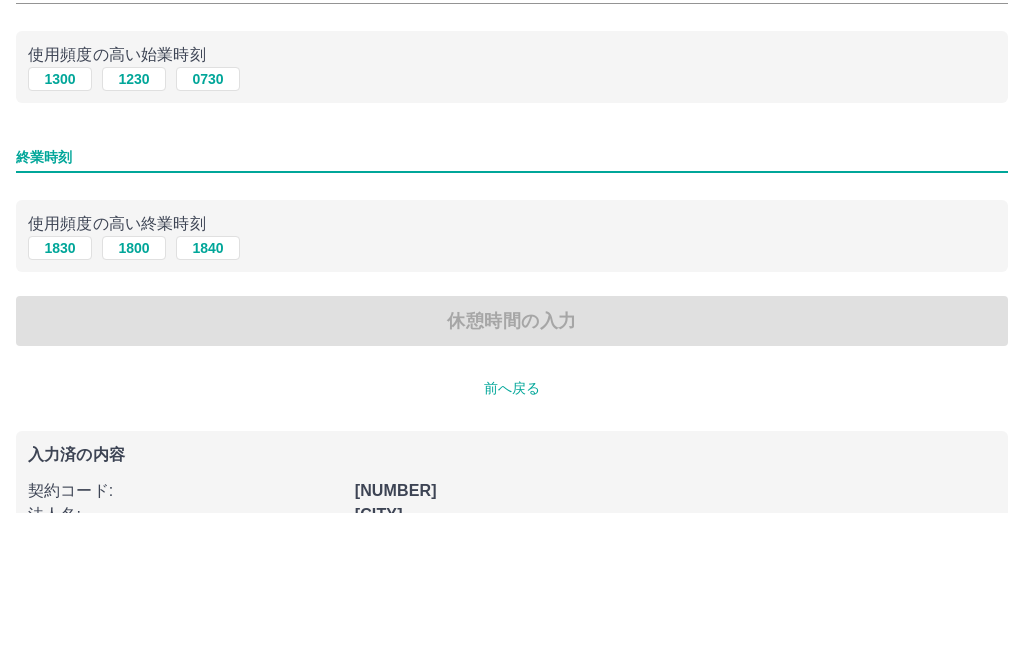 click on "1800" at bounding box center [134, 225] 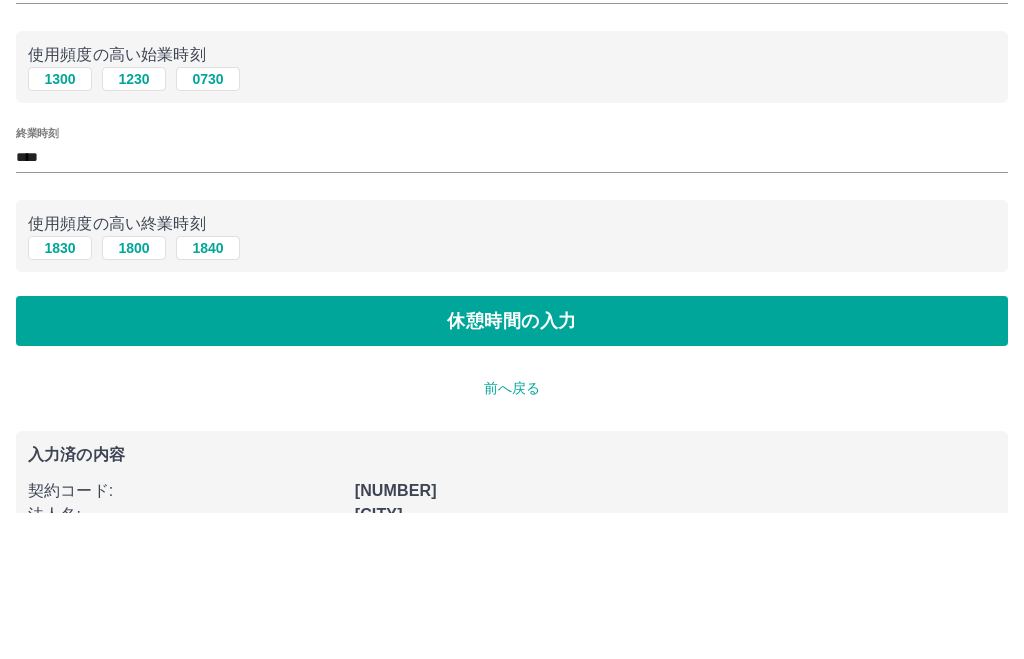 scroll, scrollTop: 95, scrollLeft: 0, axis: vertical 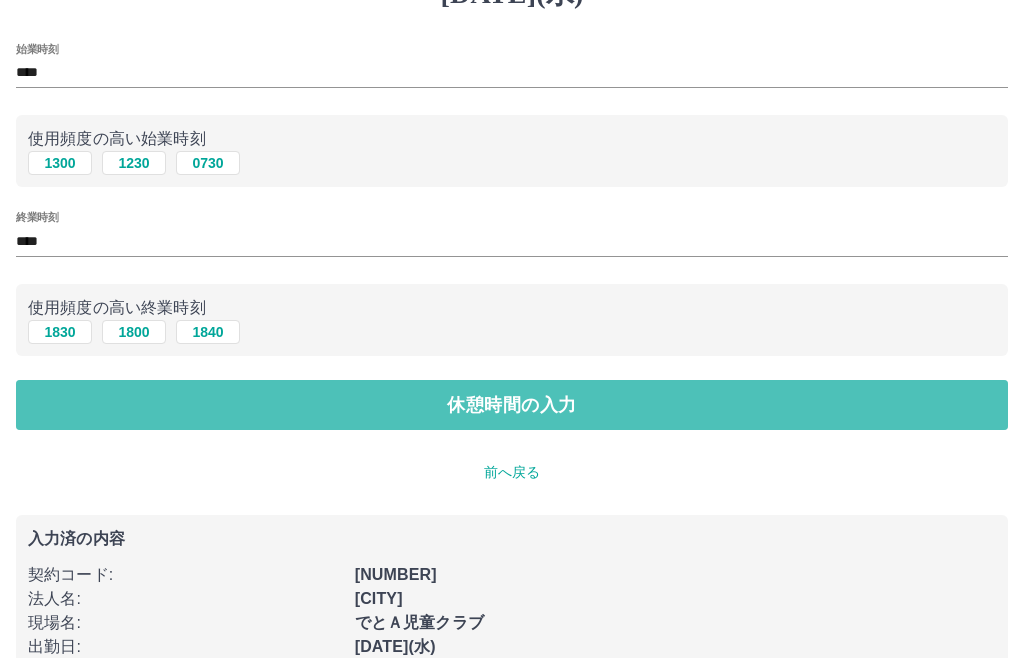 click on "休憩時間の入力" at bounding box center [512, 406] 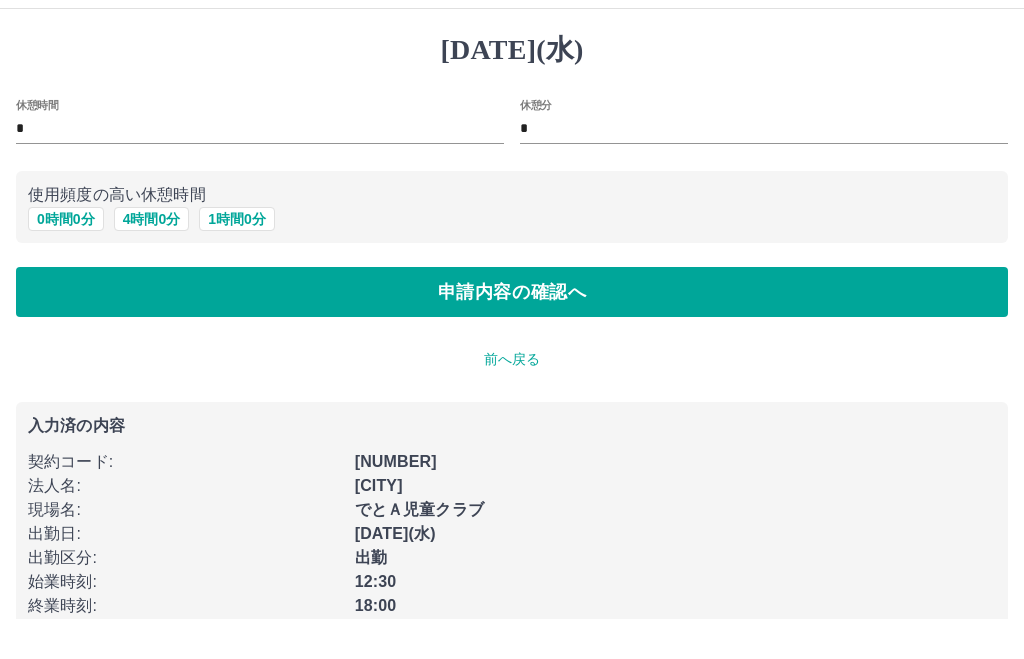 scroll, scrollTop: 40, scrollLeft: 0, axis: vertical 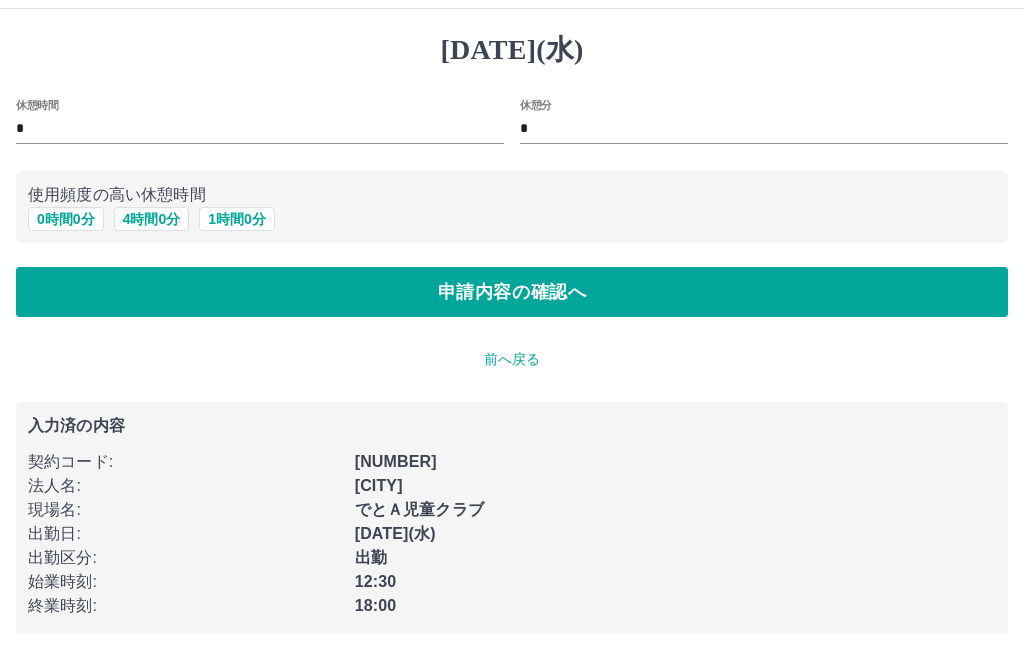 click on "申請内容の確認へ" at bounding box center (512, 293) 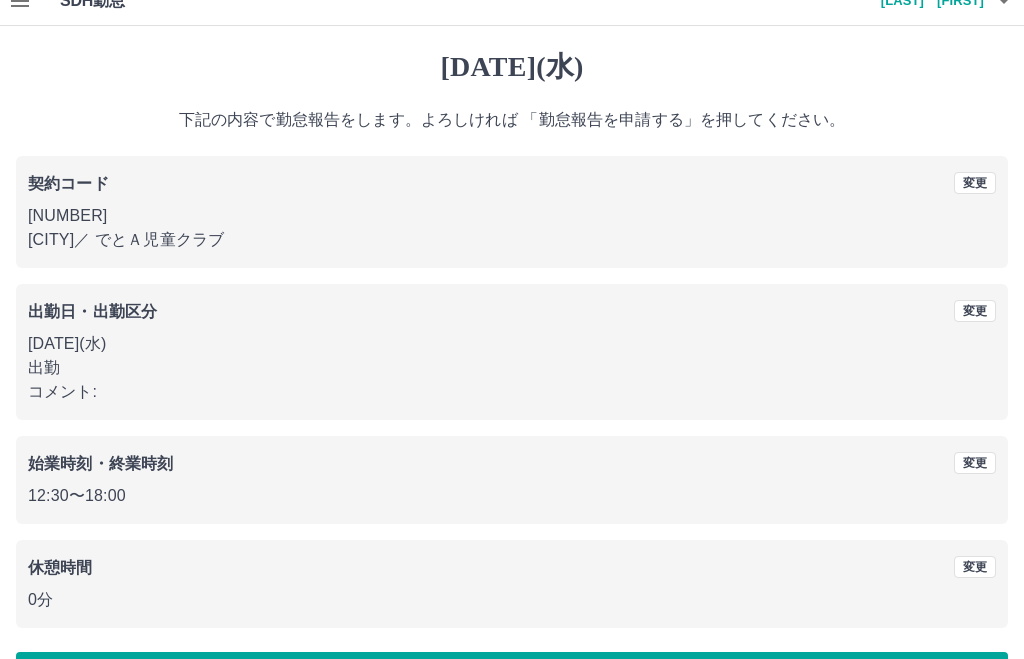 scroll, scrollTop: 22, scrollLeft: 0, axis: vertical 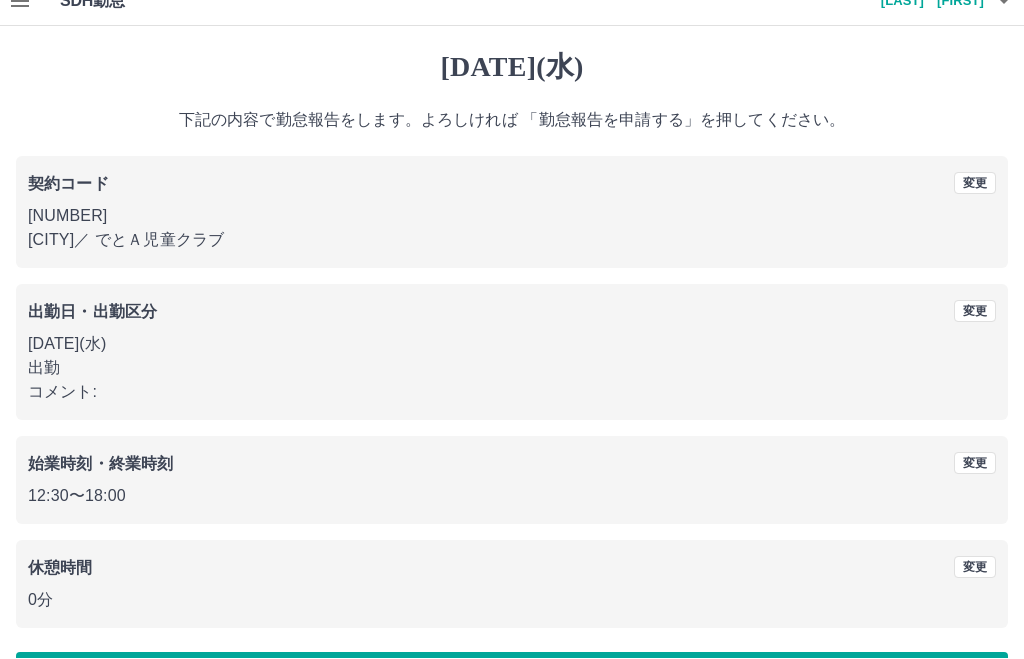 click on "勤怠報告を申請する" at bounding box center [512, 678] 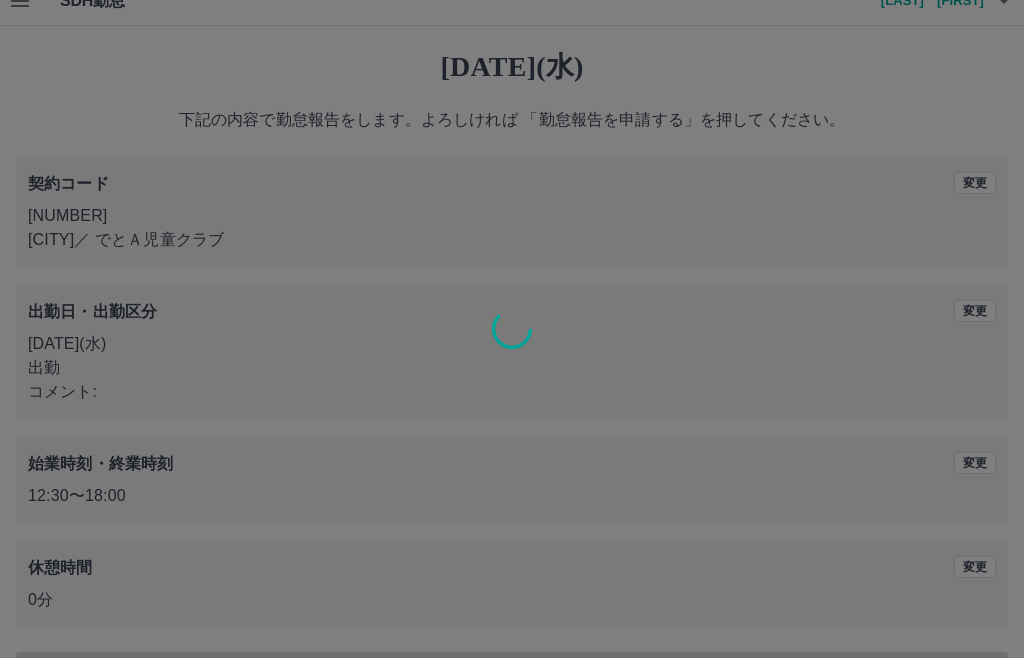 scroll, scrollTop: 0, scrollLeft: 0, axis: both 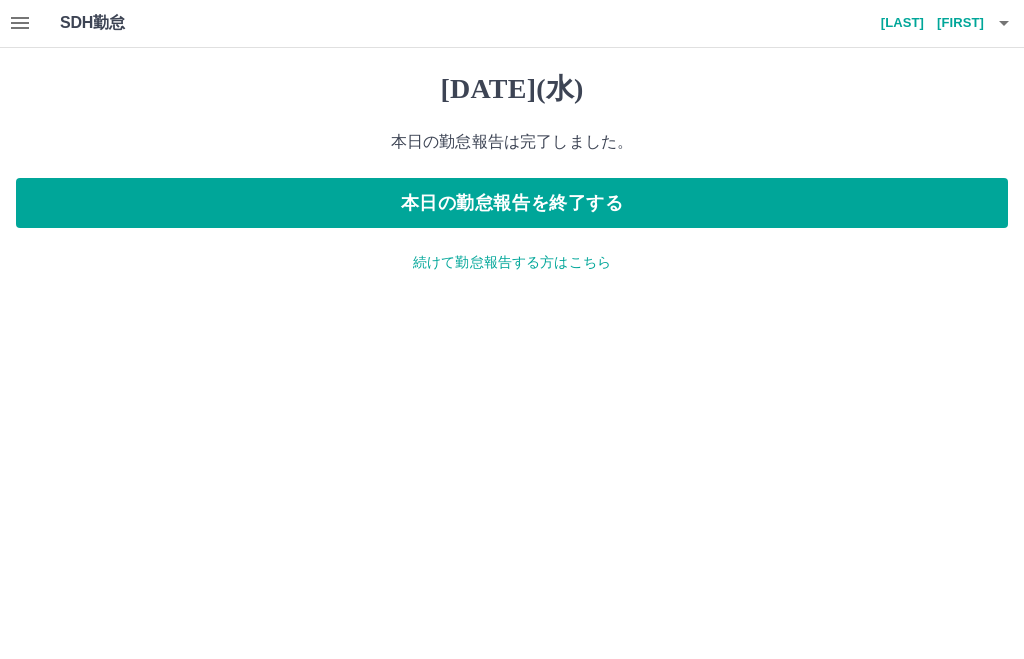 click at bounding box center (20, 24) 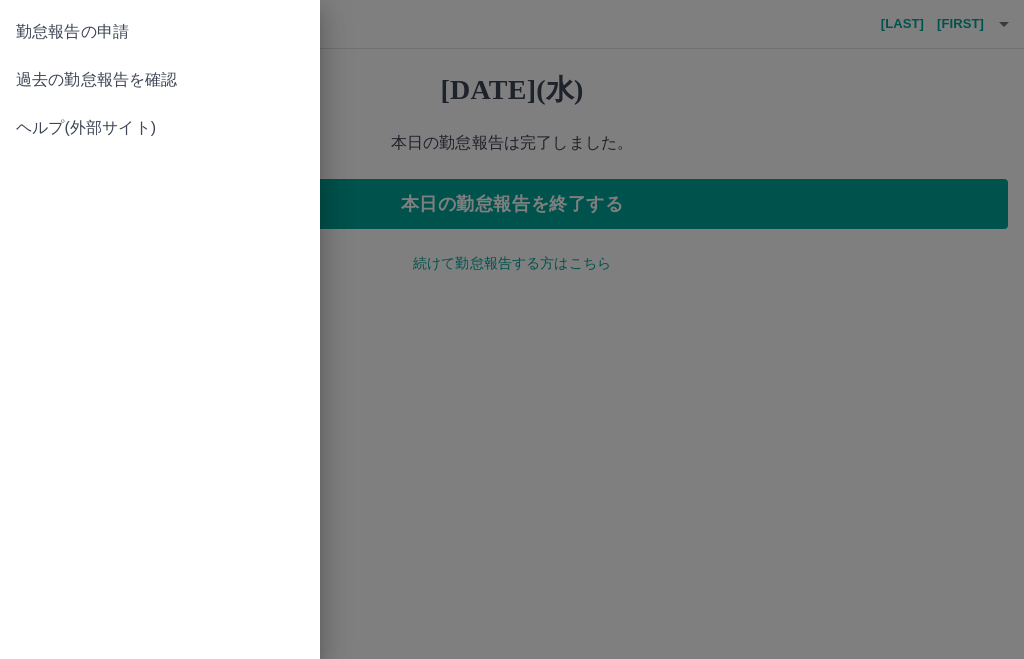 click on "過去の勤怠報告を確認" at bounding box center [160, 32] 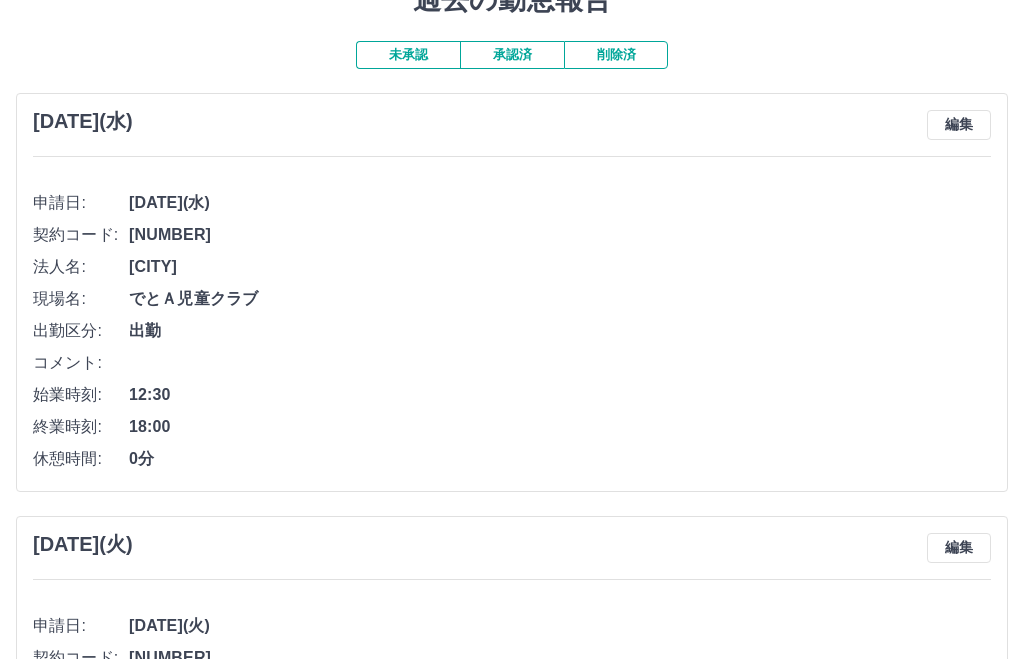 scroll, scrollTop: 0, scrollLeft: 0, axis: both 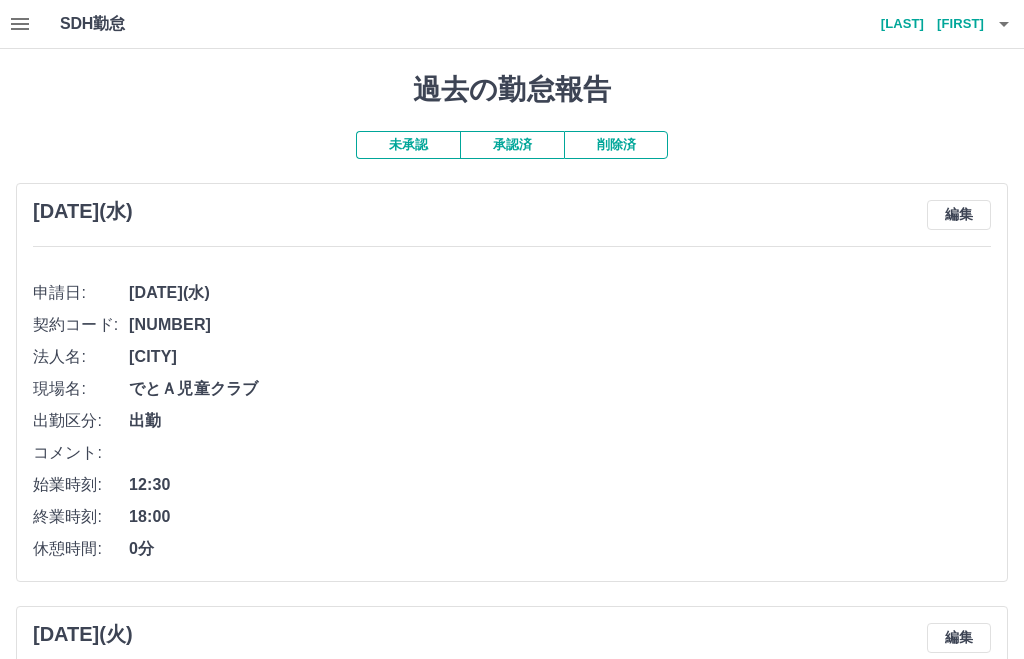 click on "[LAST]　[FIRST]" at bounding box center (924, 24) 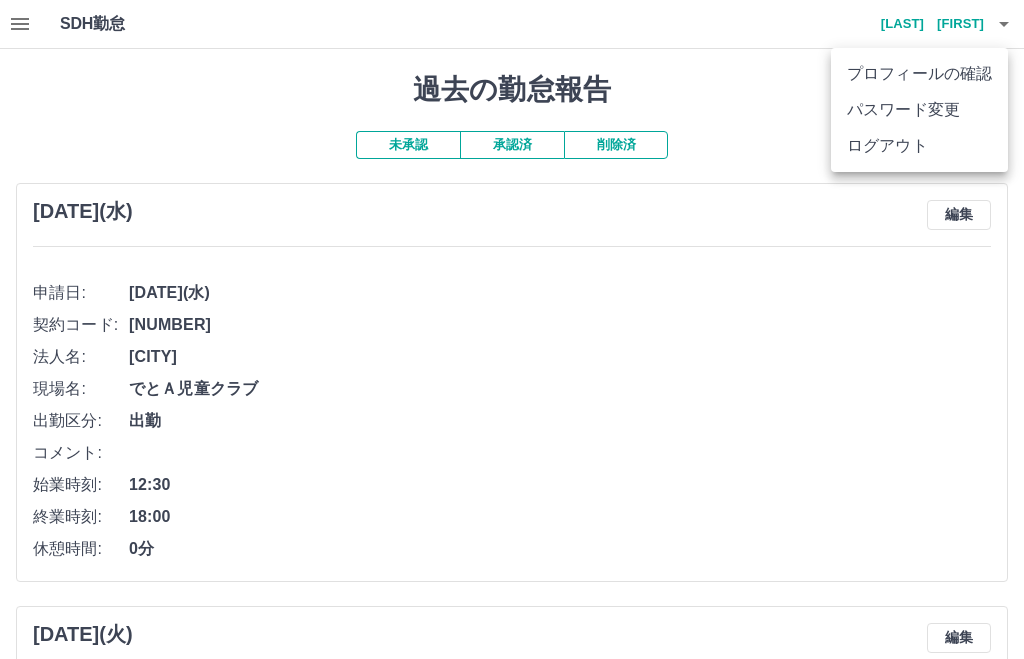 click on "ログアウト" at bounding box center (919, 146) 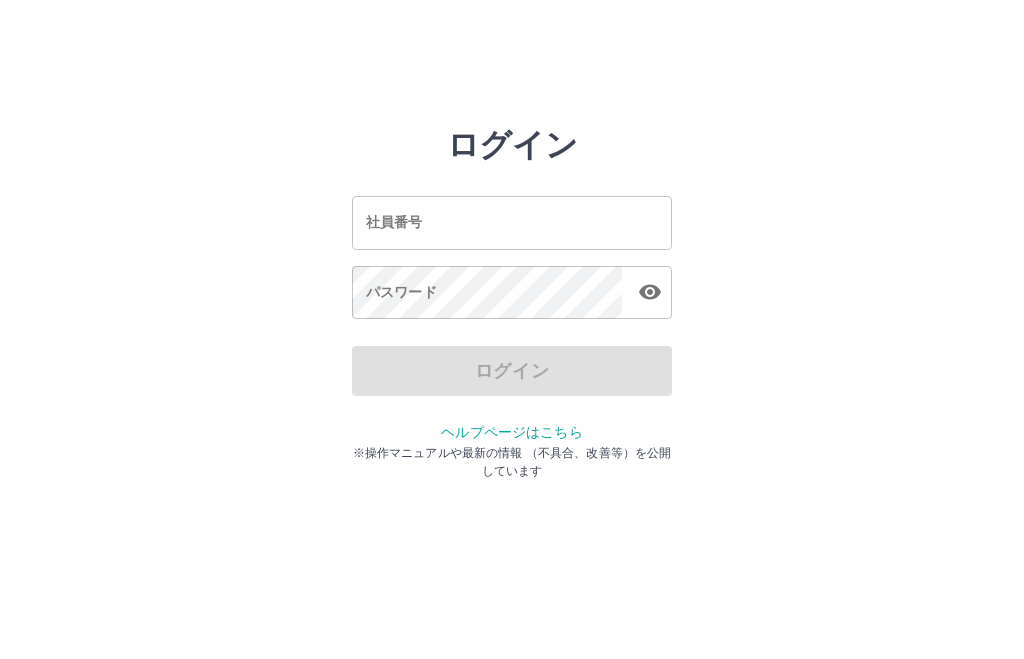 scroll, scrollTop: 0, scrollLeft: 0, axis: both 